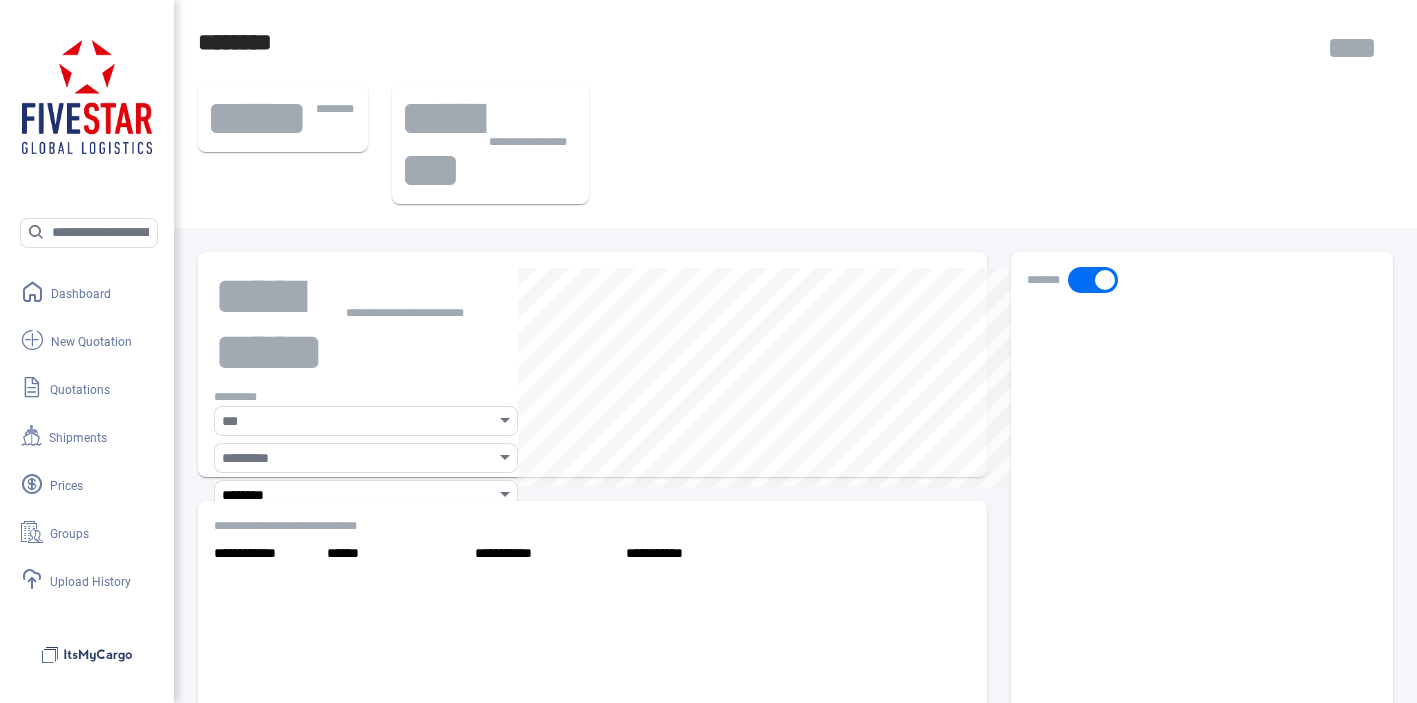 scroll, scrollTop: 0, scrollLeft: 0, axis: both 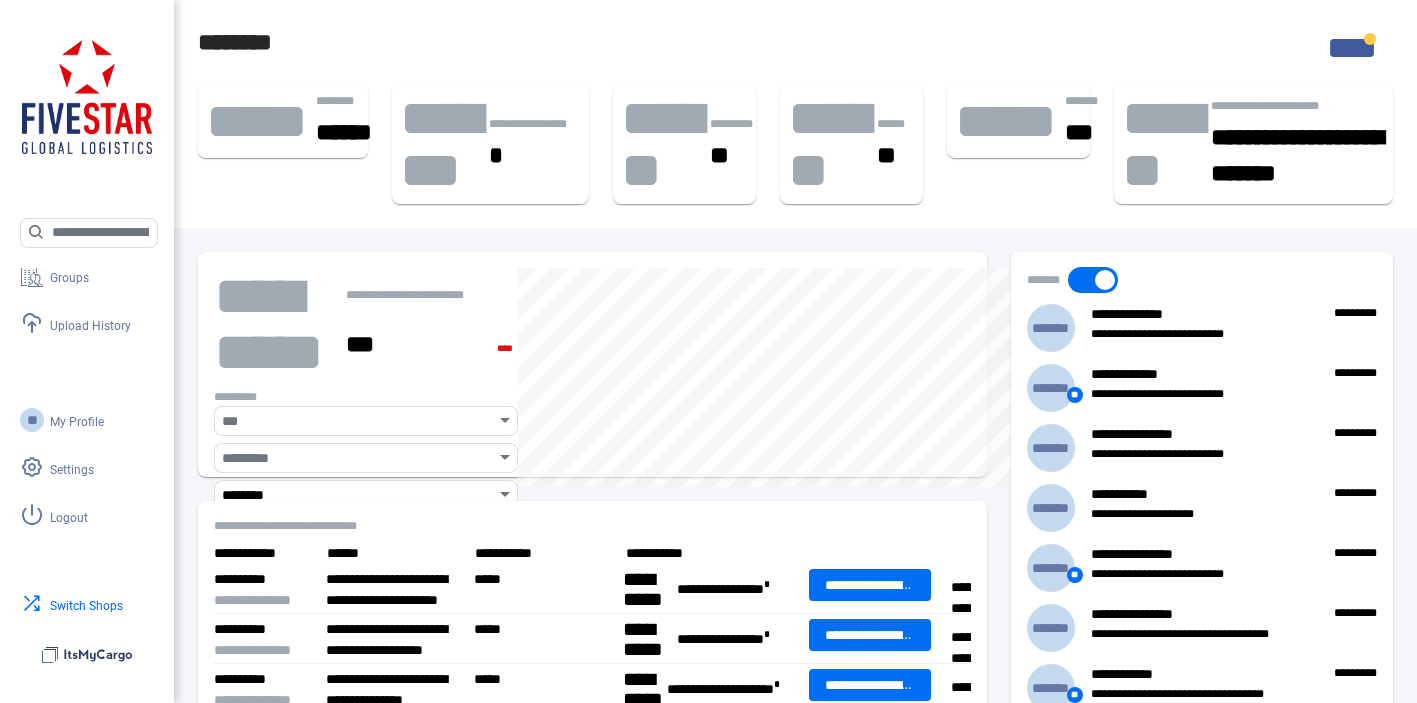 click on "swap  Switch Shops" at bounding box center [61, 604] 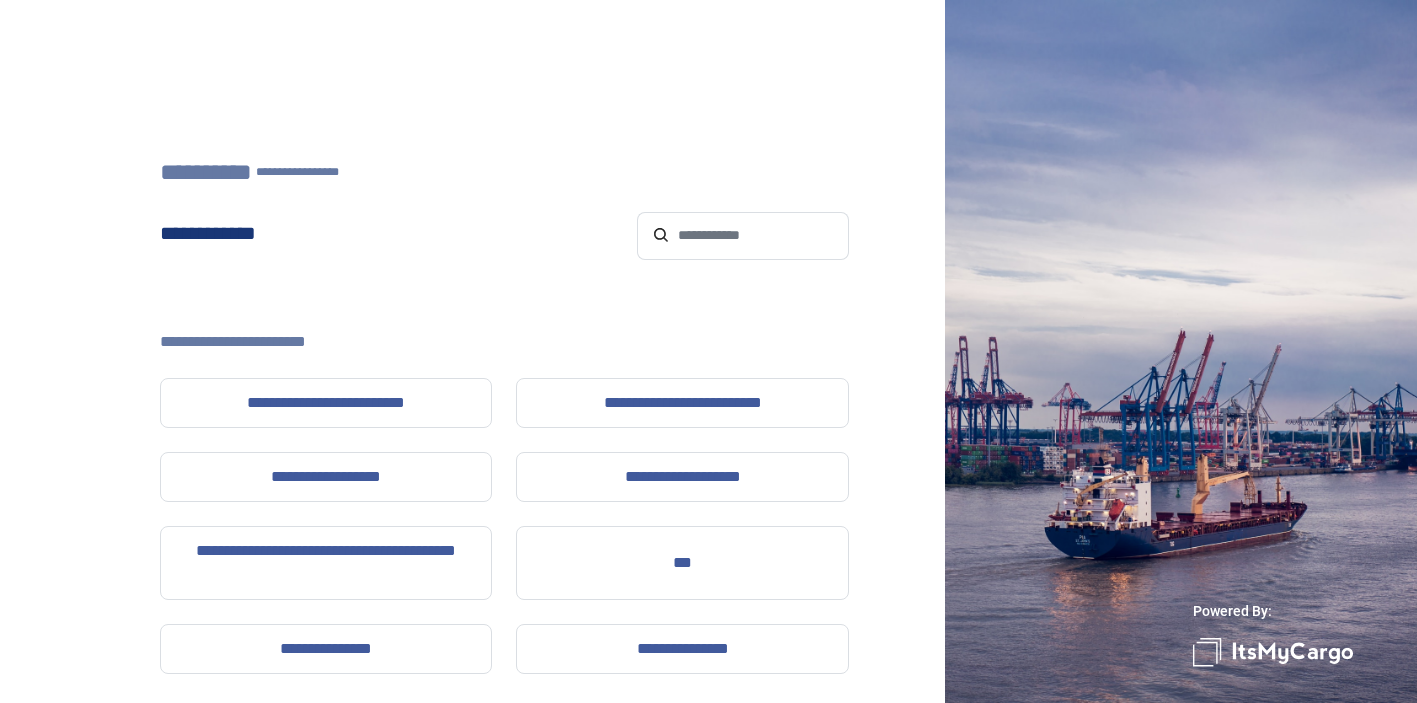 click on "**********" 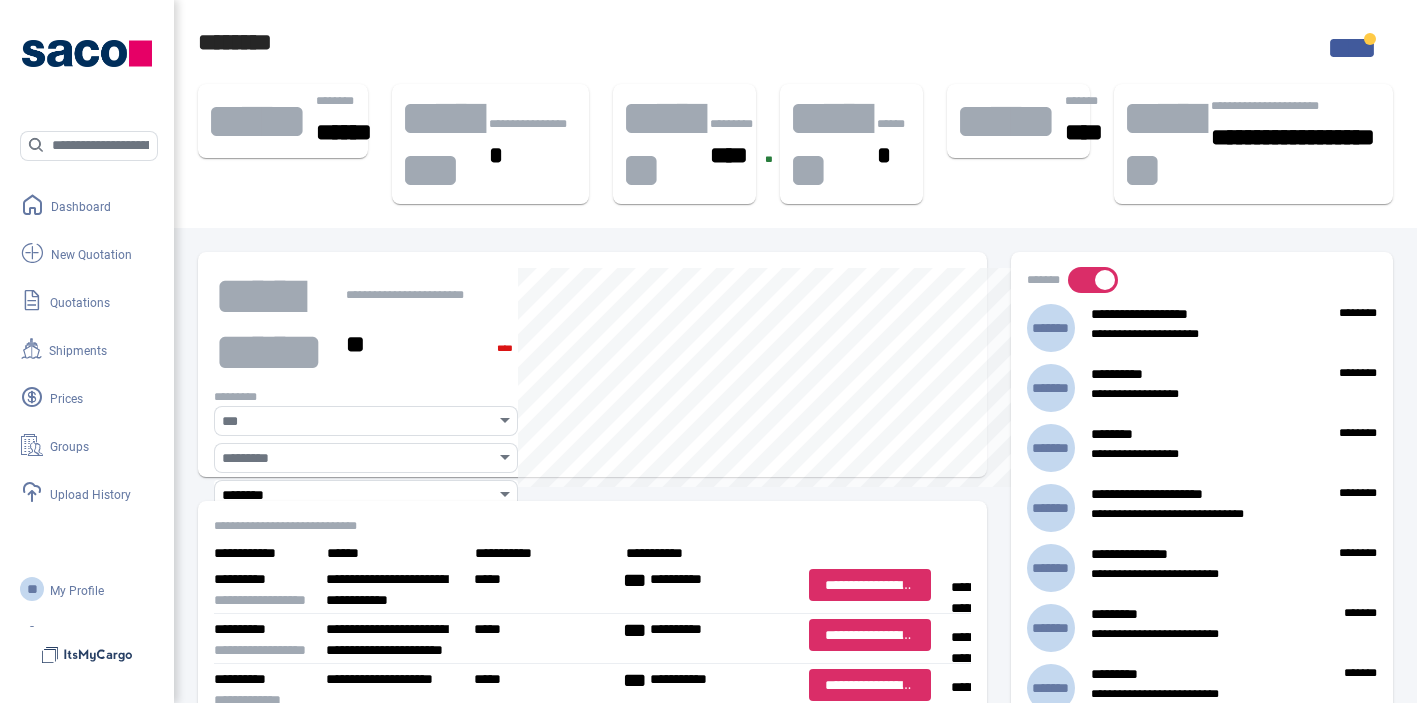 scroll, scrollTop: 169, scrollLeft: 0, axis: vertical 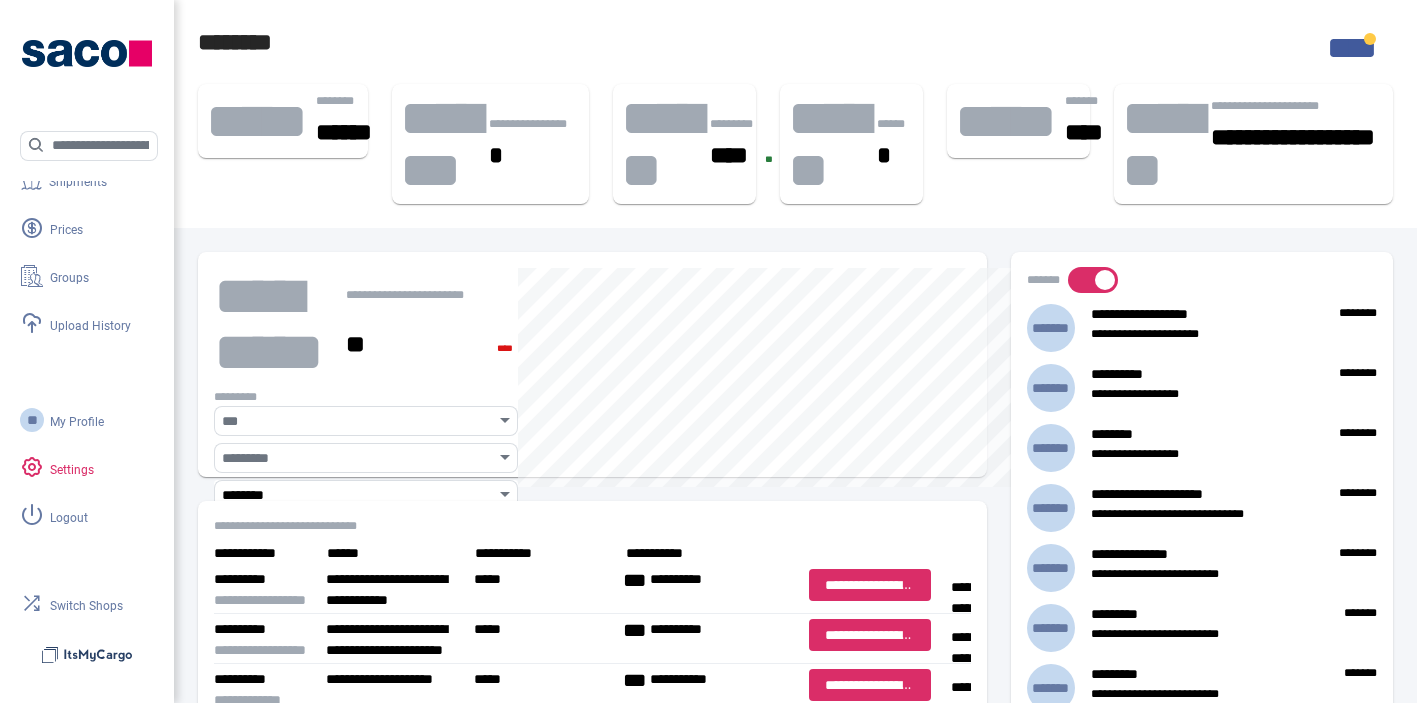 click on "Settings" at bounding box center [72, 470] 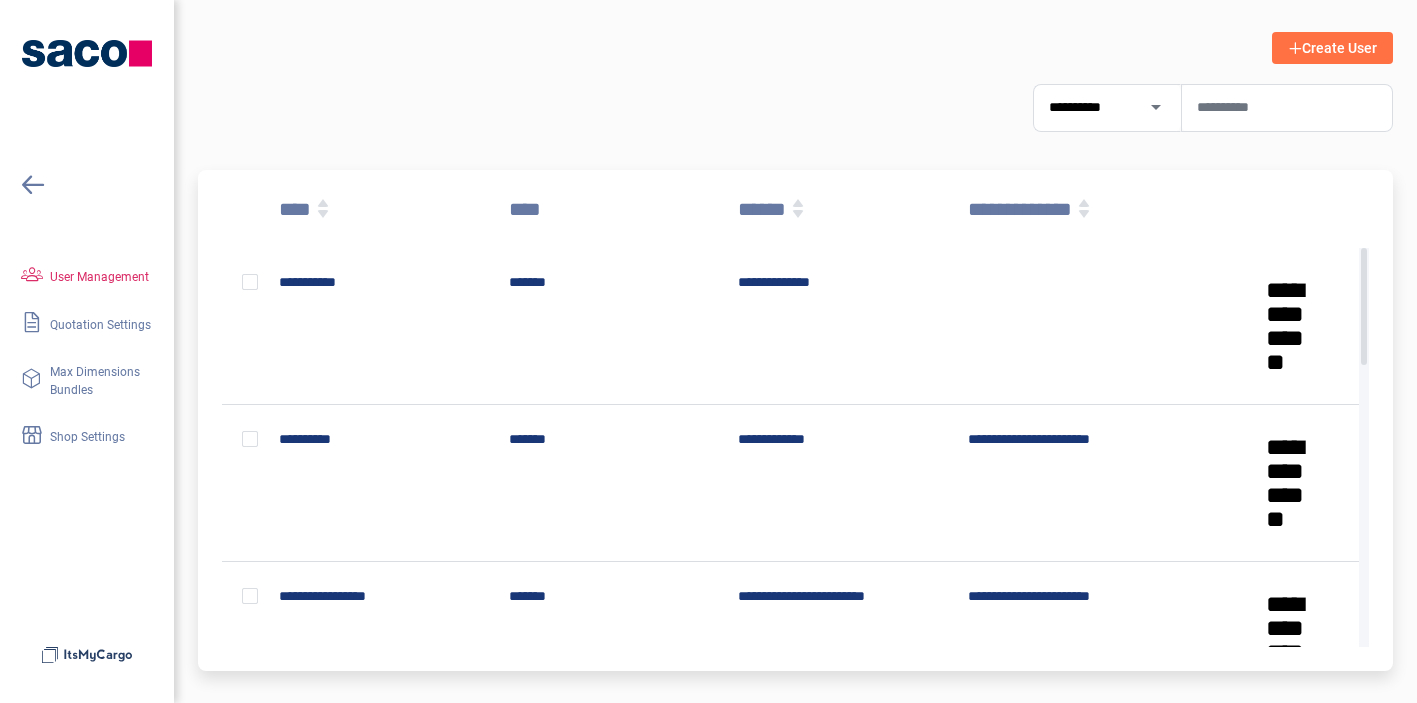 click on "User Management" at bounding box center [99, 277] 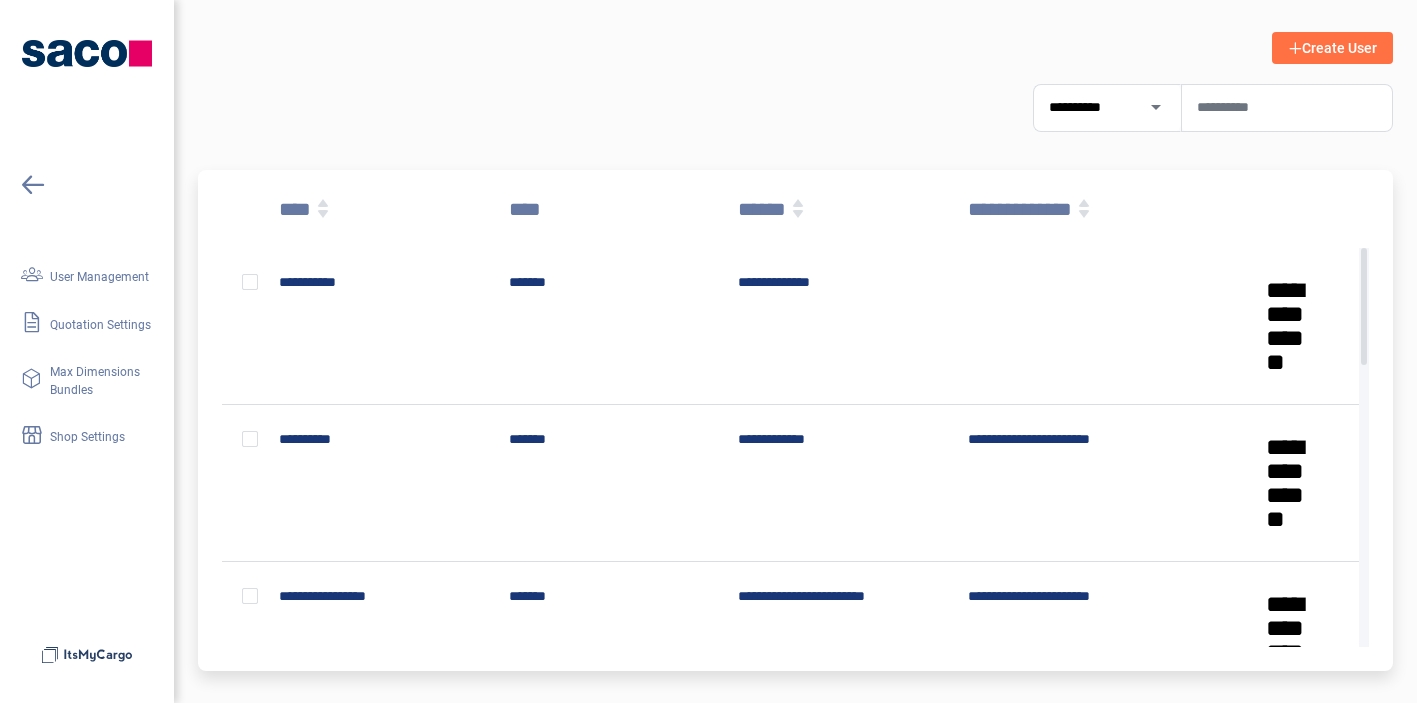 click on "**********" 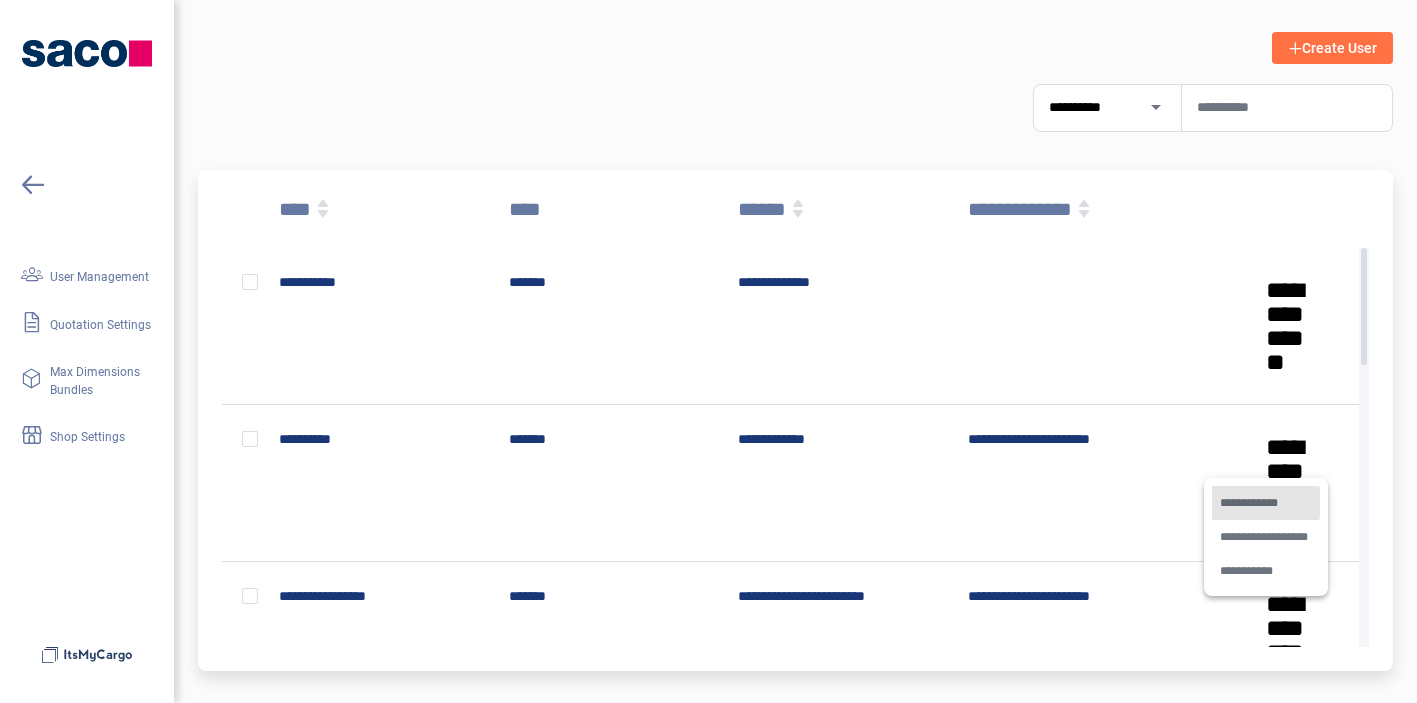 click on "**********" at bounding box center [1265, 503] 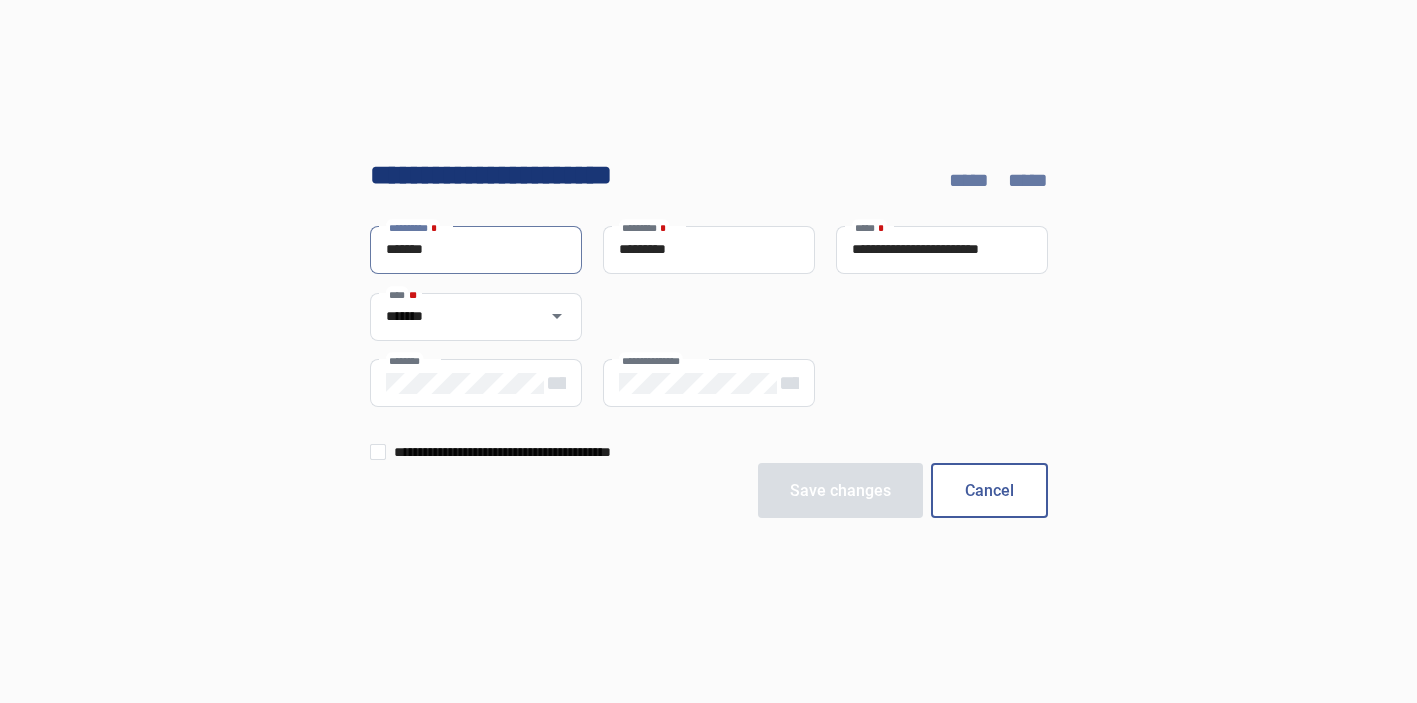 click on "********" at bounding box center (465, 383) 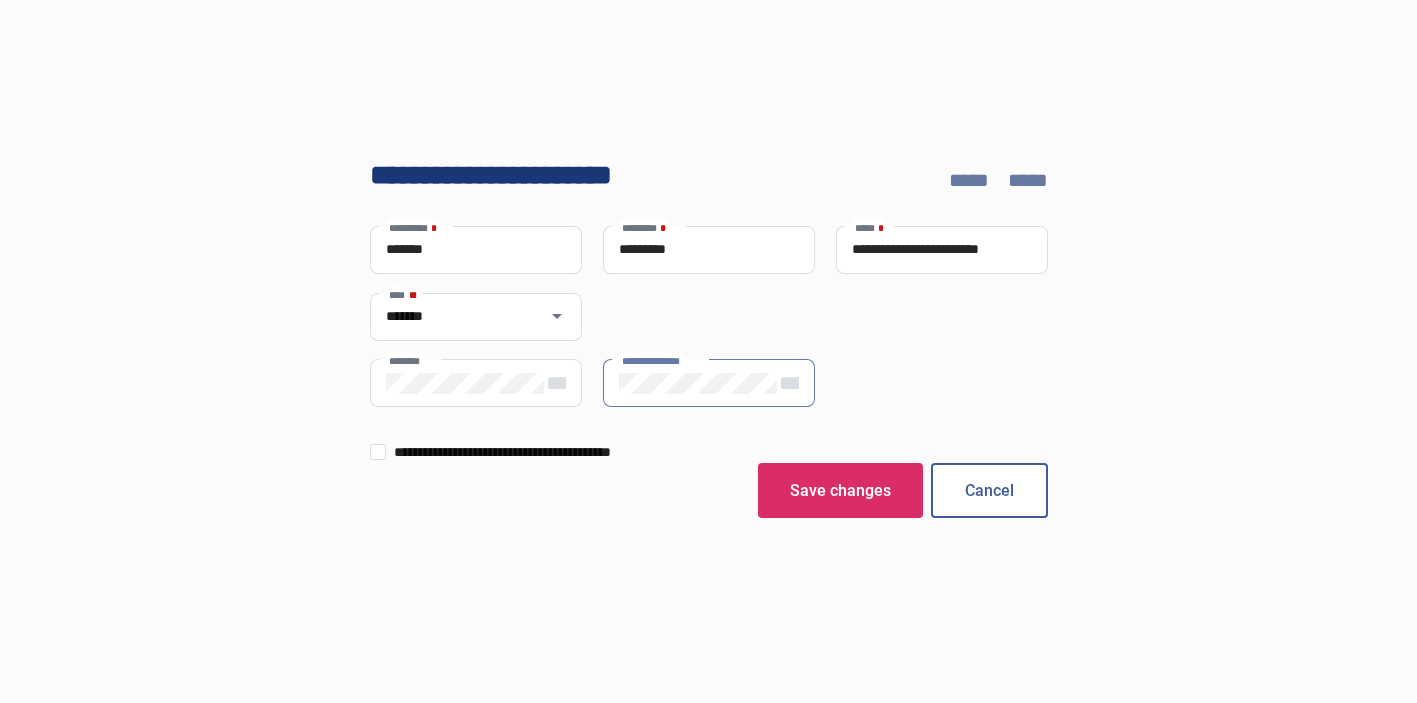 click at bounding box center [378, 452] 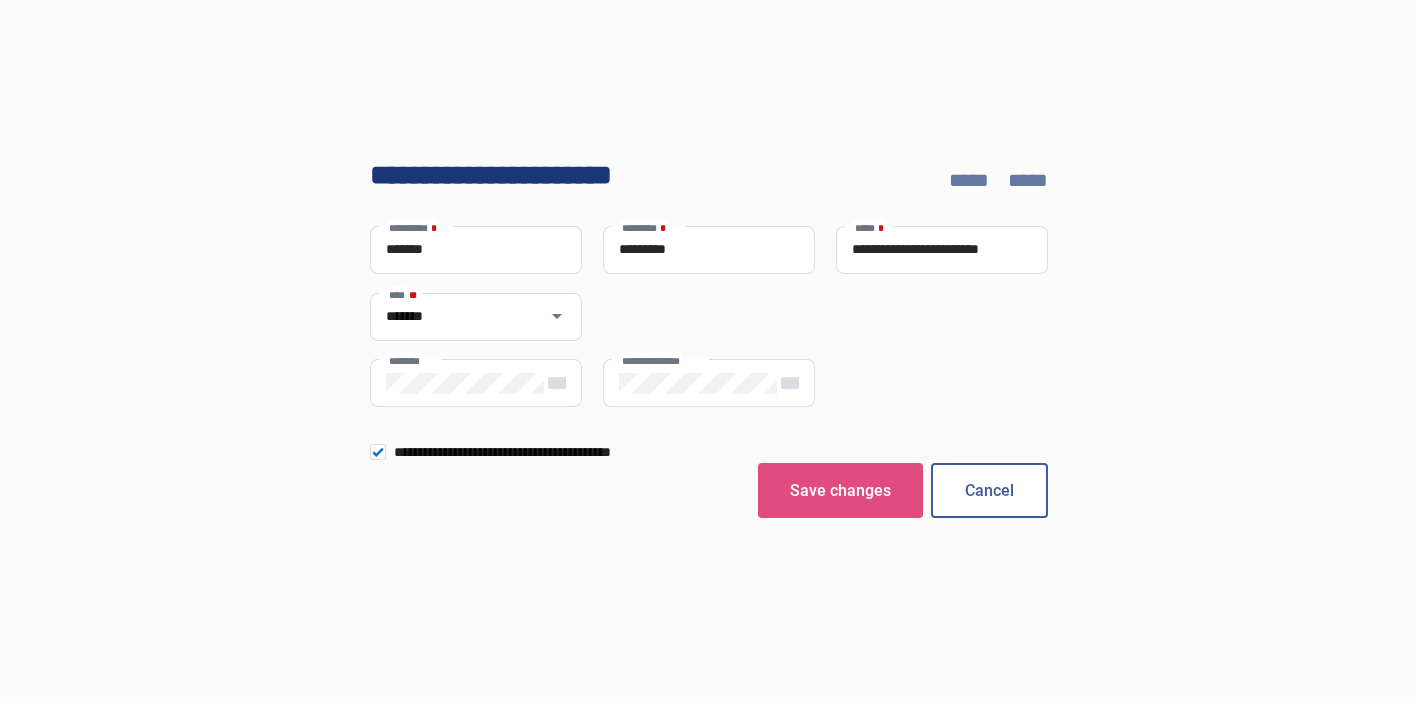 click on "Save changes" at bounding box center (840, 490) 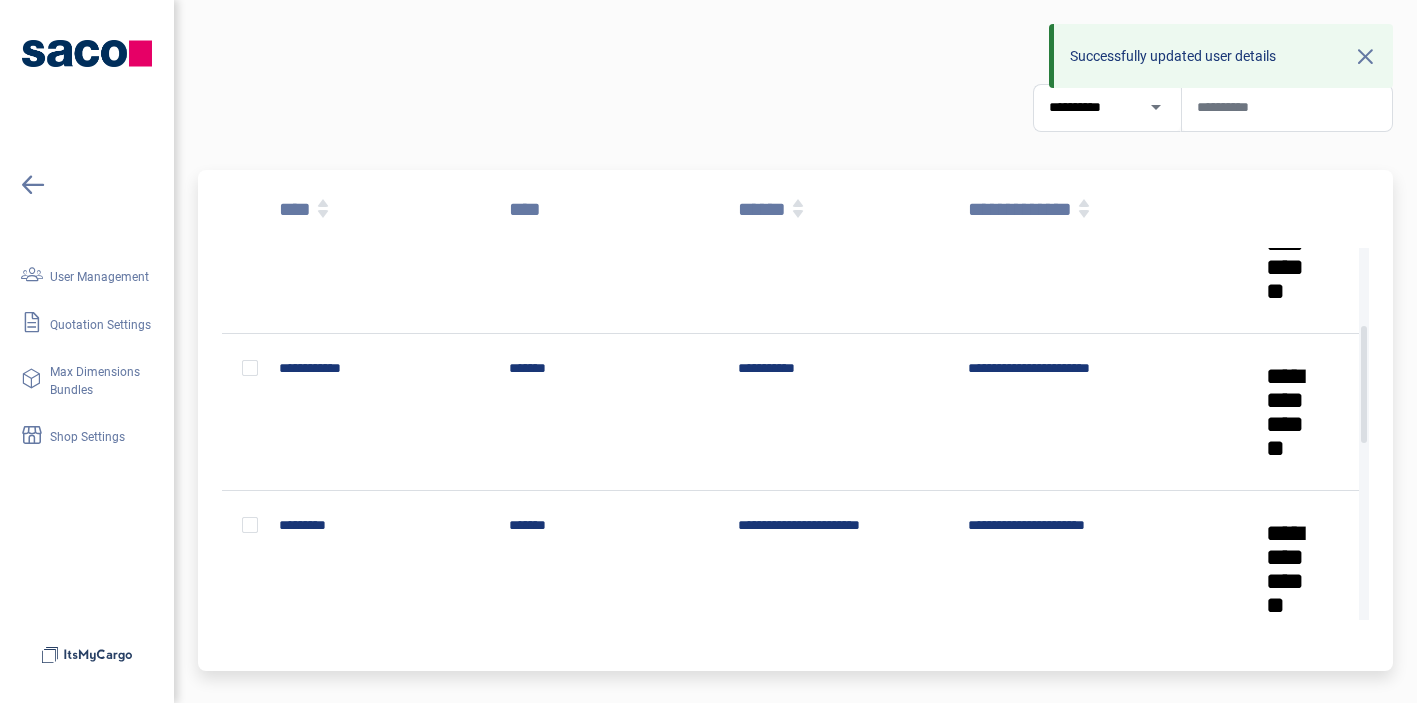 scroll, scrollTop: 413, scrollLeft: 0, axis: vertical 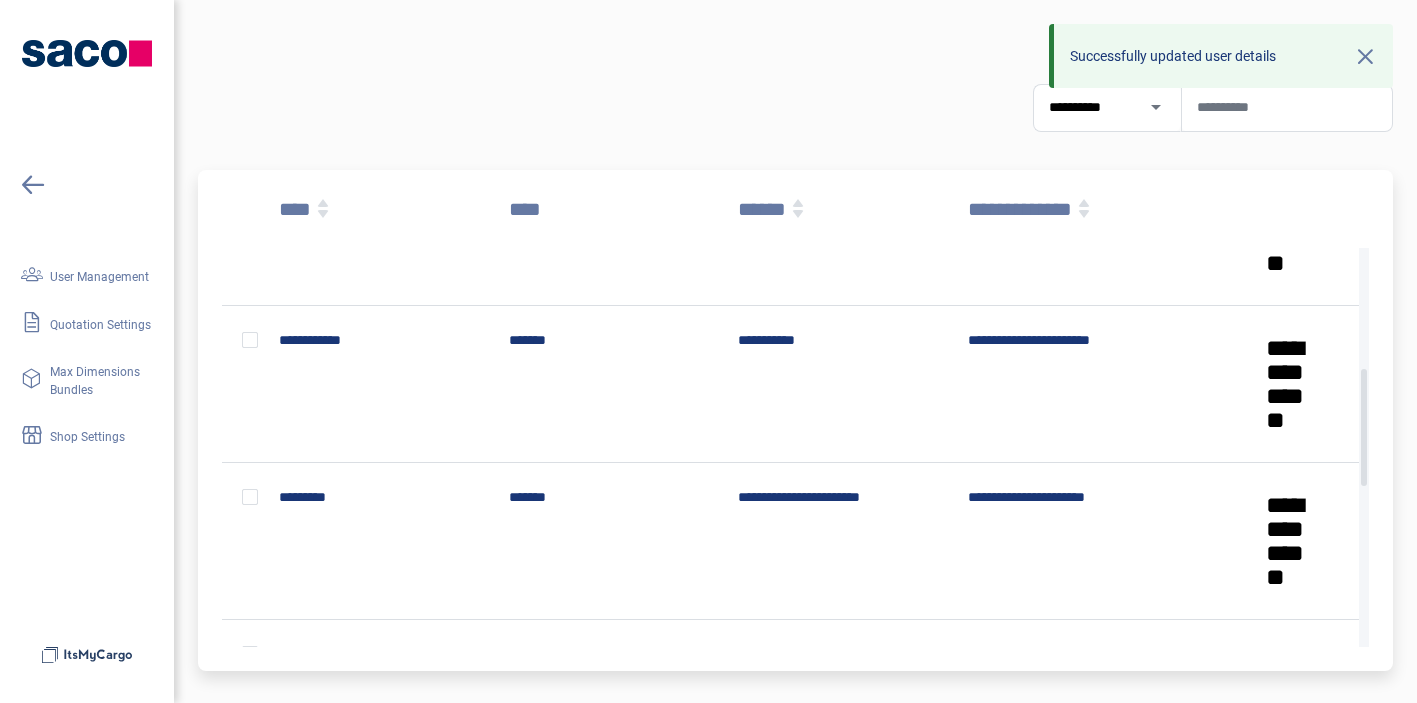 click on "**********" 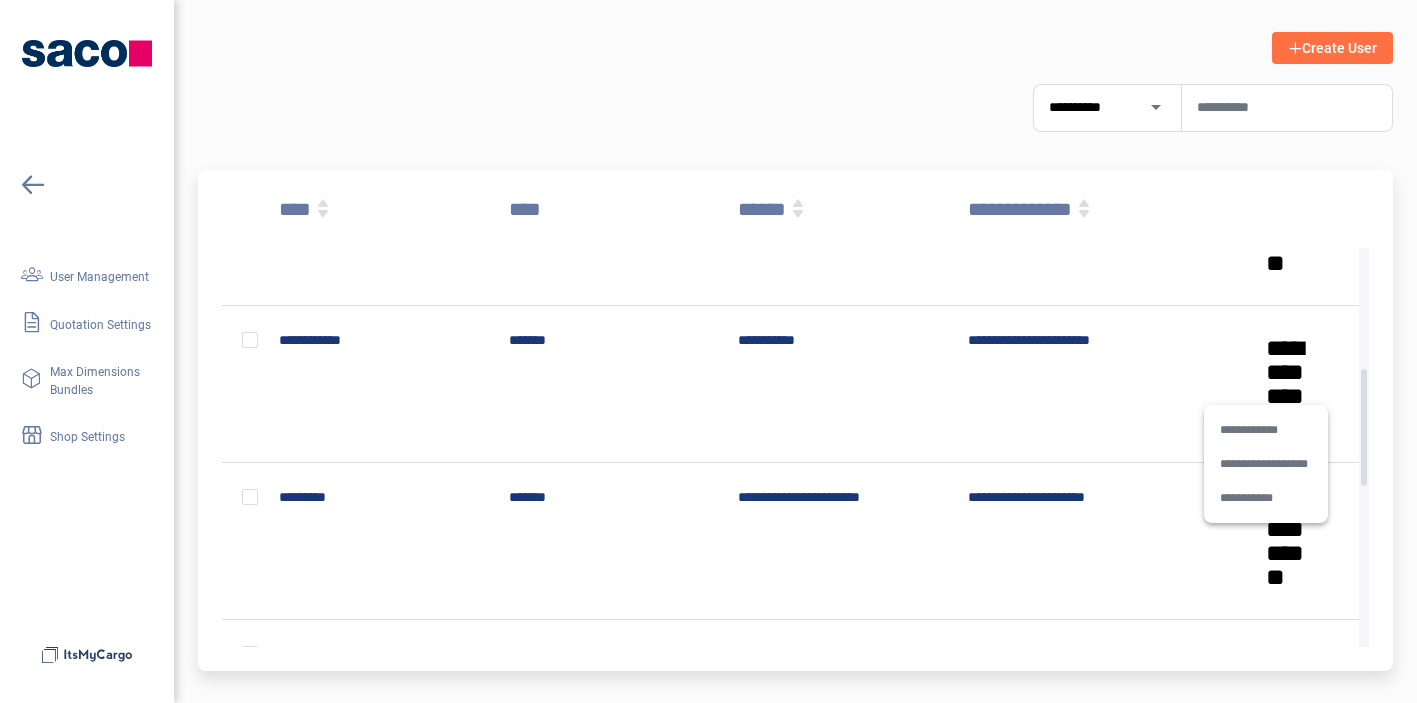 click on "**********" at bounding box center [1265, 430] 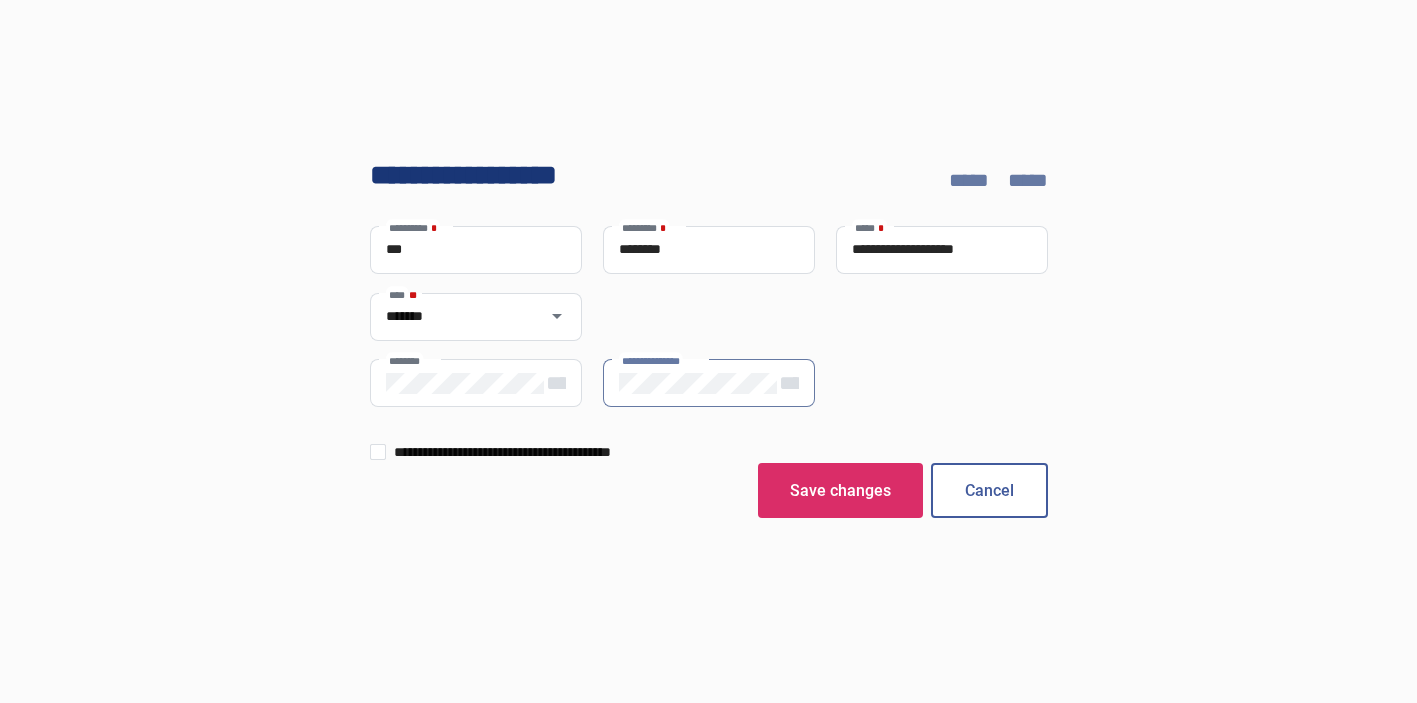 click at bounding box center [378, 452] 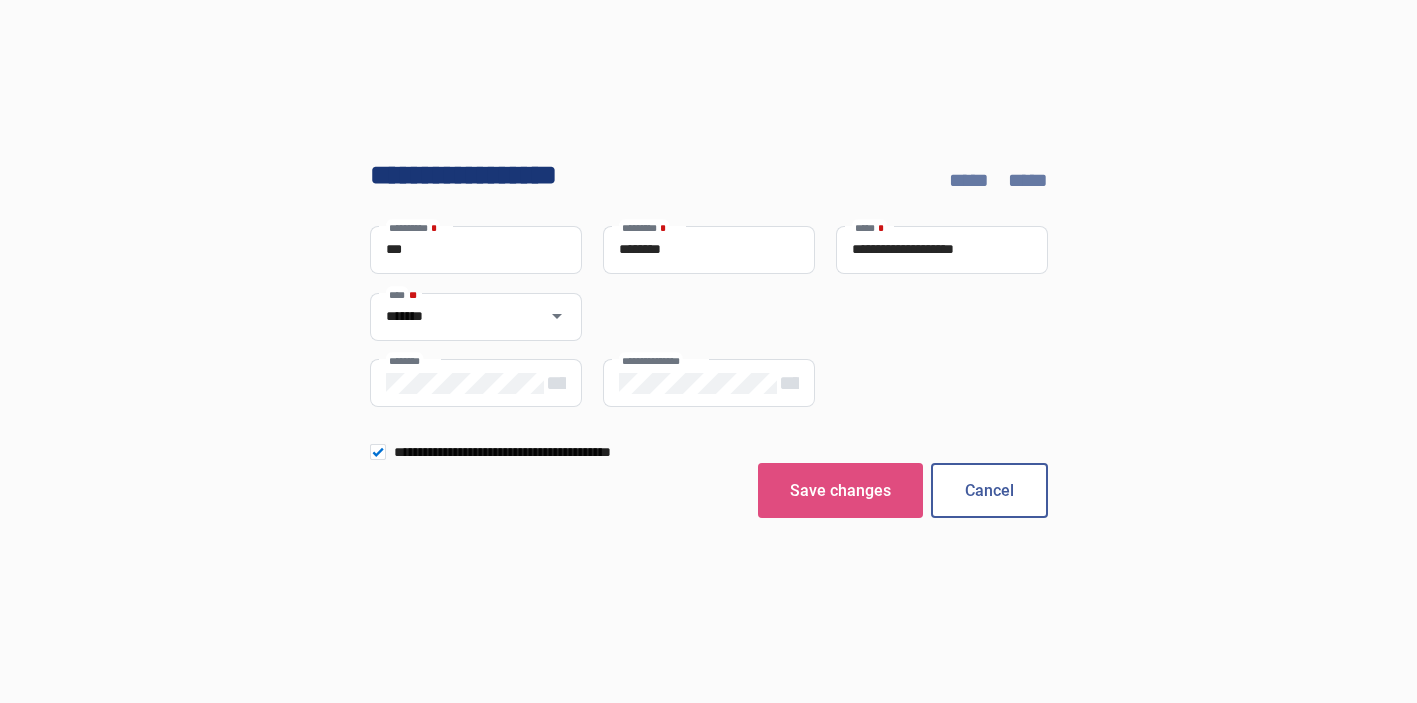 click on "Save changes" at bounding box center [840, 490] 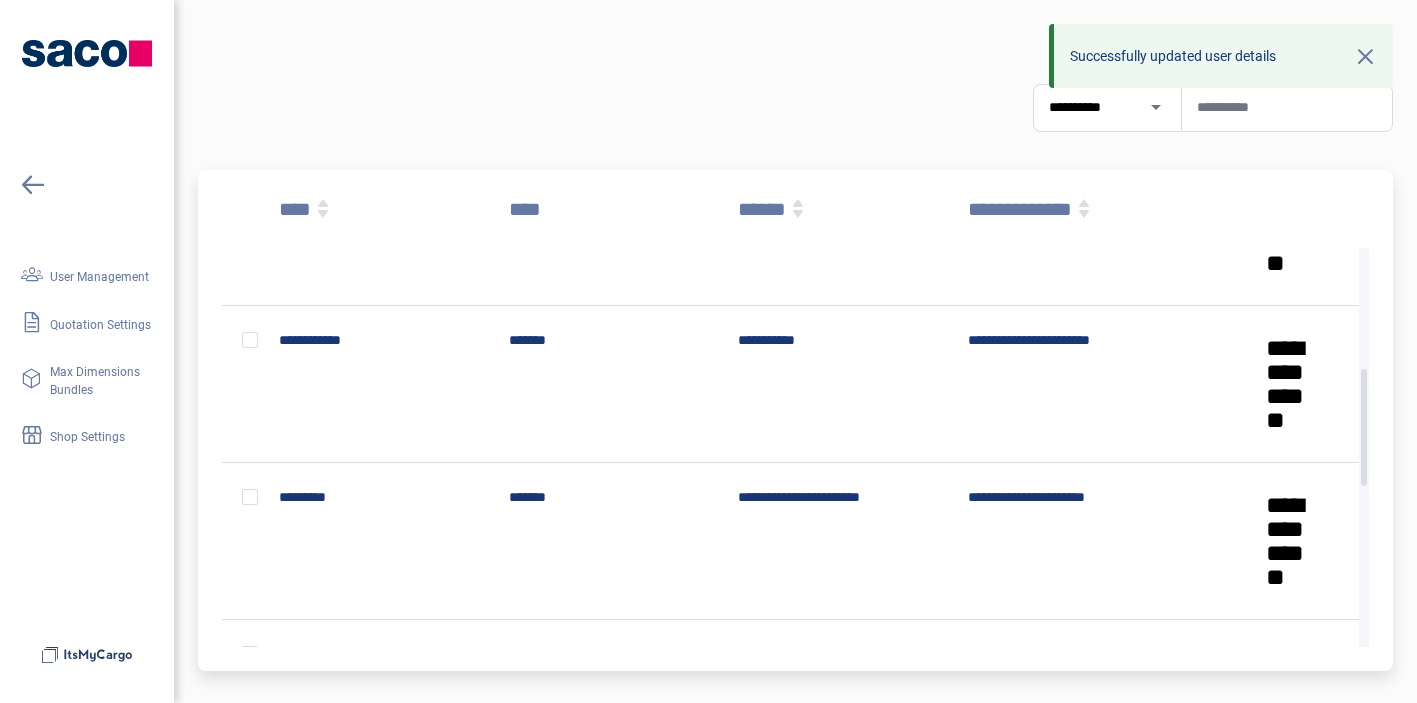 click on "**********" 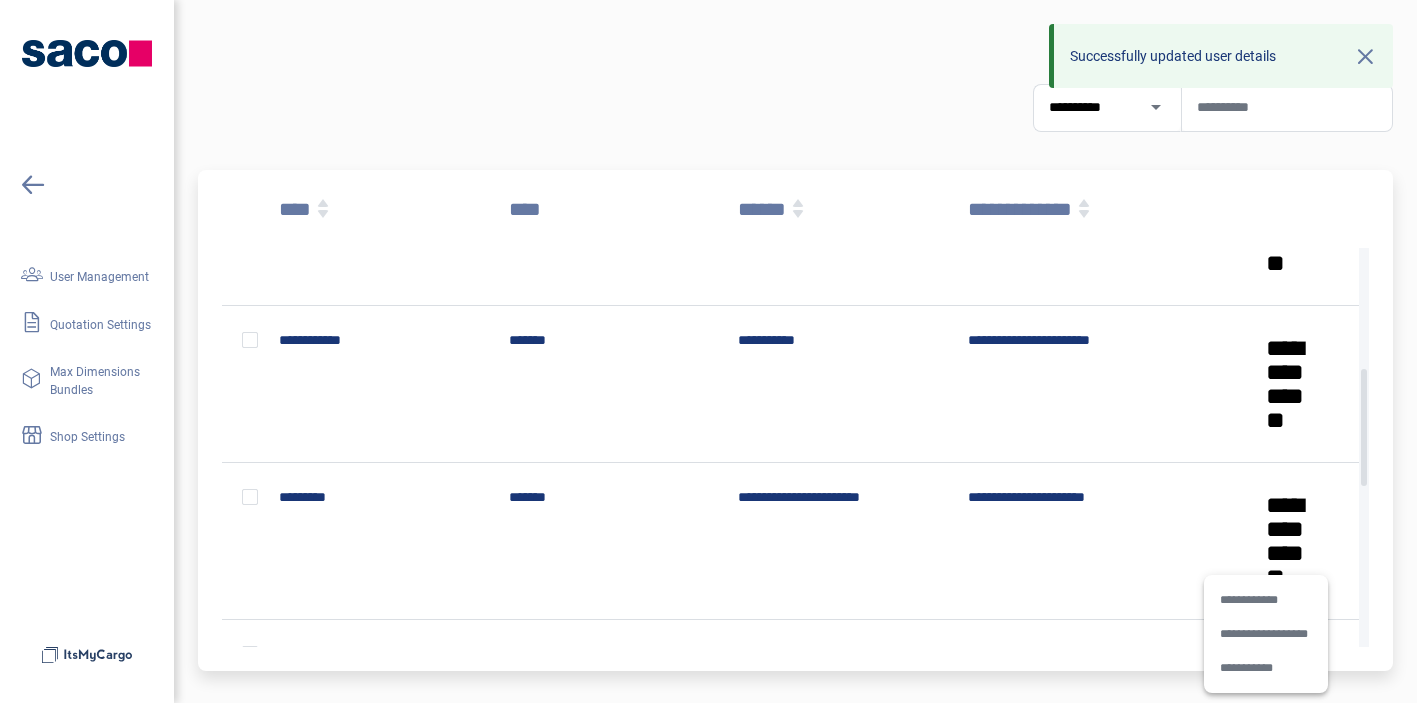click on "**********" at bounding box center [1265, 600] 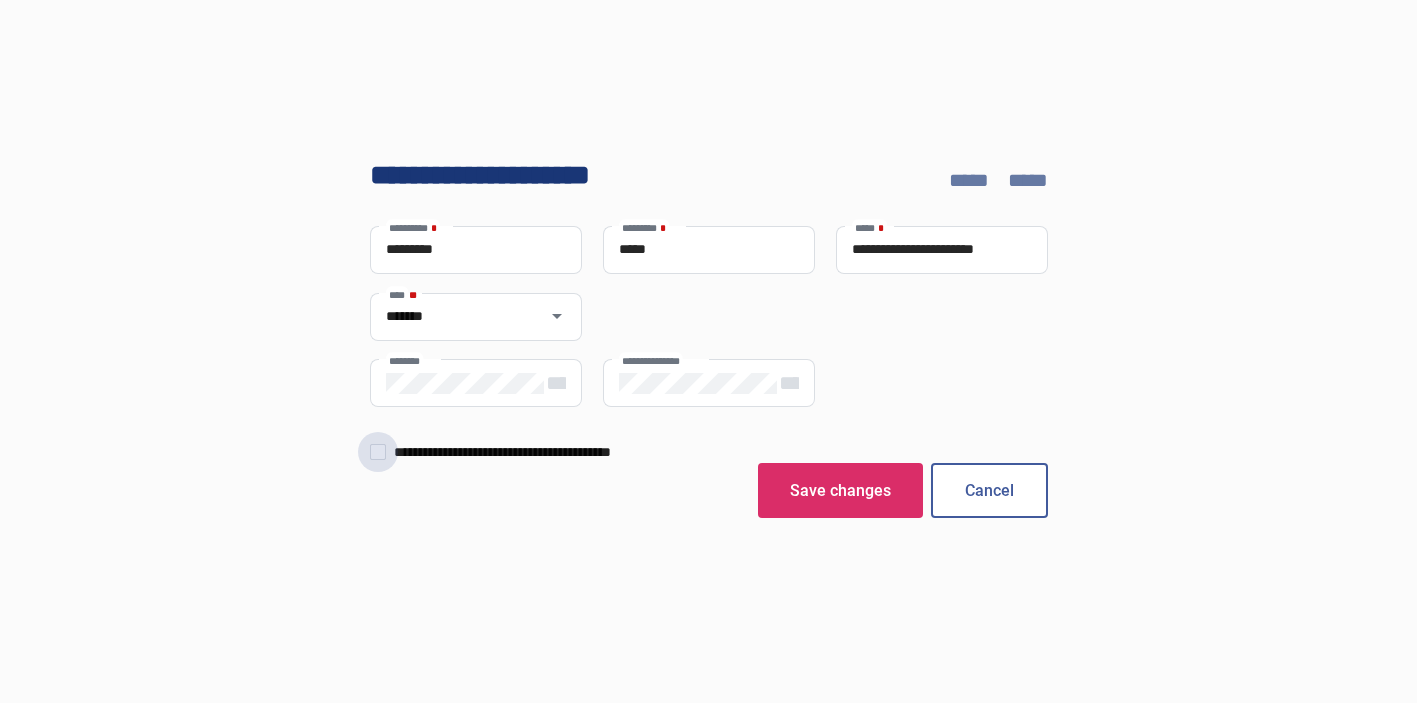 click at bounding box center (378, 452) 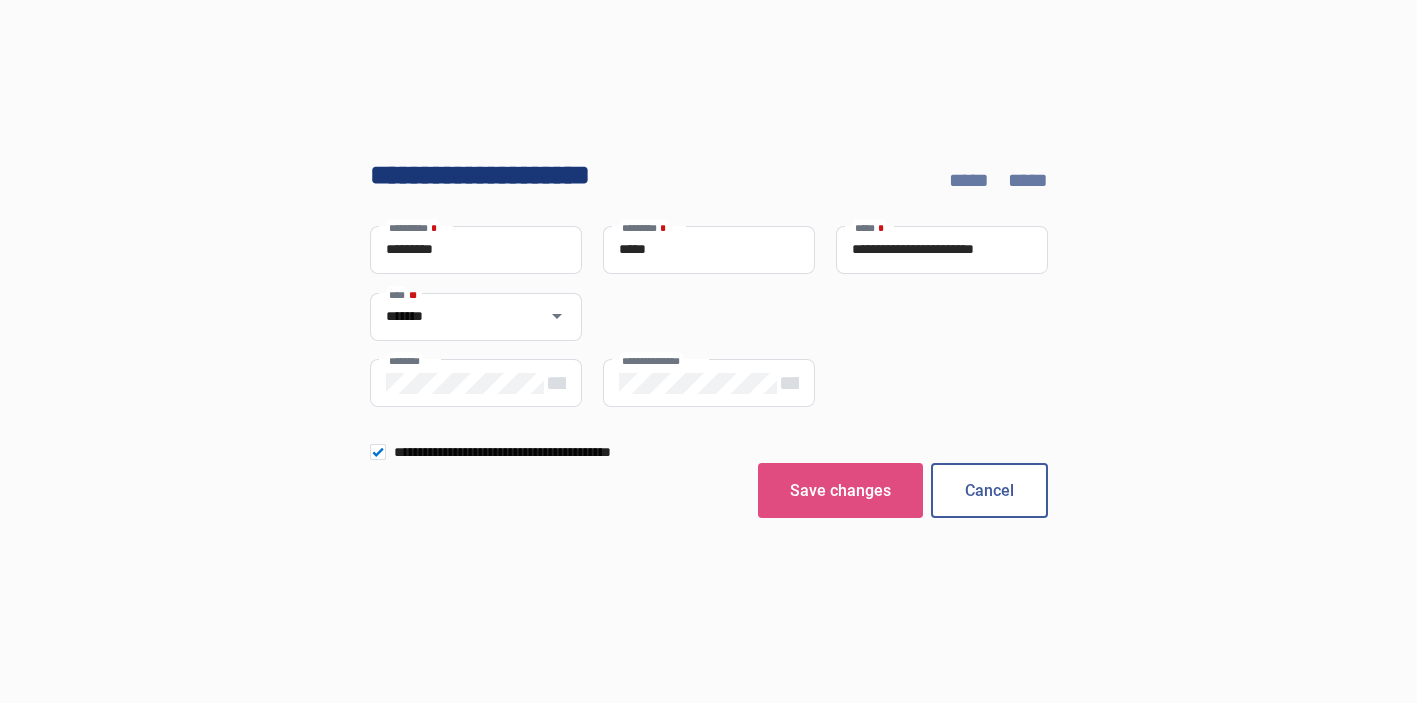 click on "Save changes" at bounding box center (840, 490) 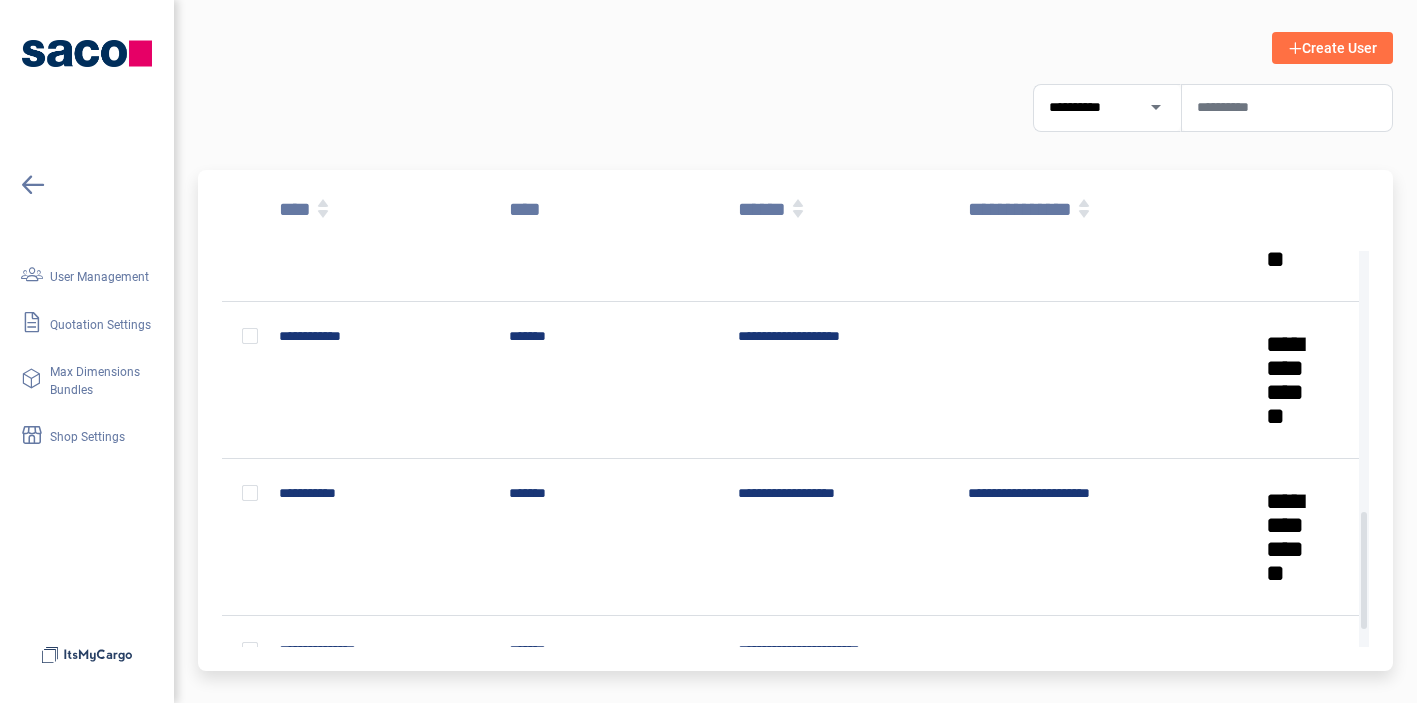 scroll, scrollTop: 891, scrollLeft: 0, axis: vertical 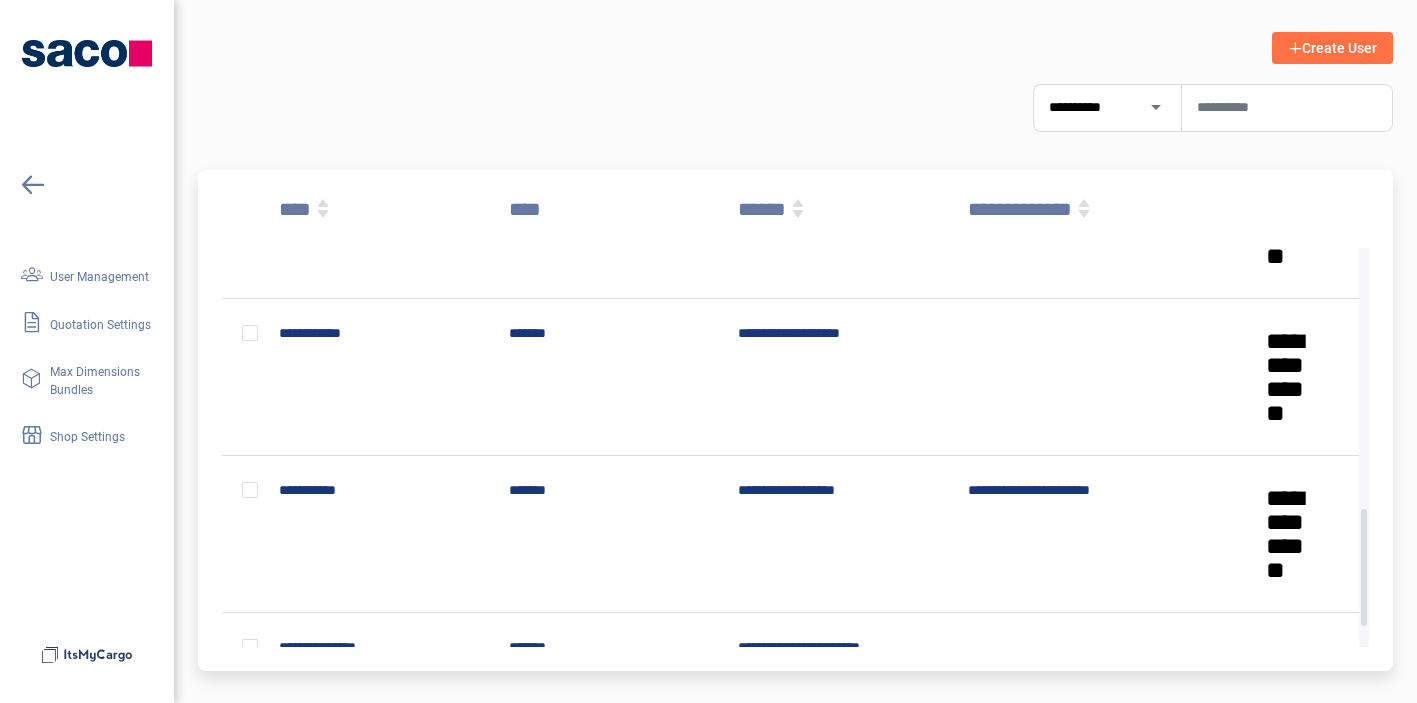 click on "**********" 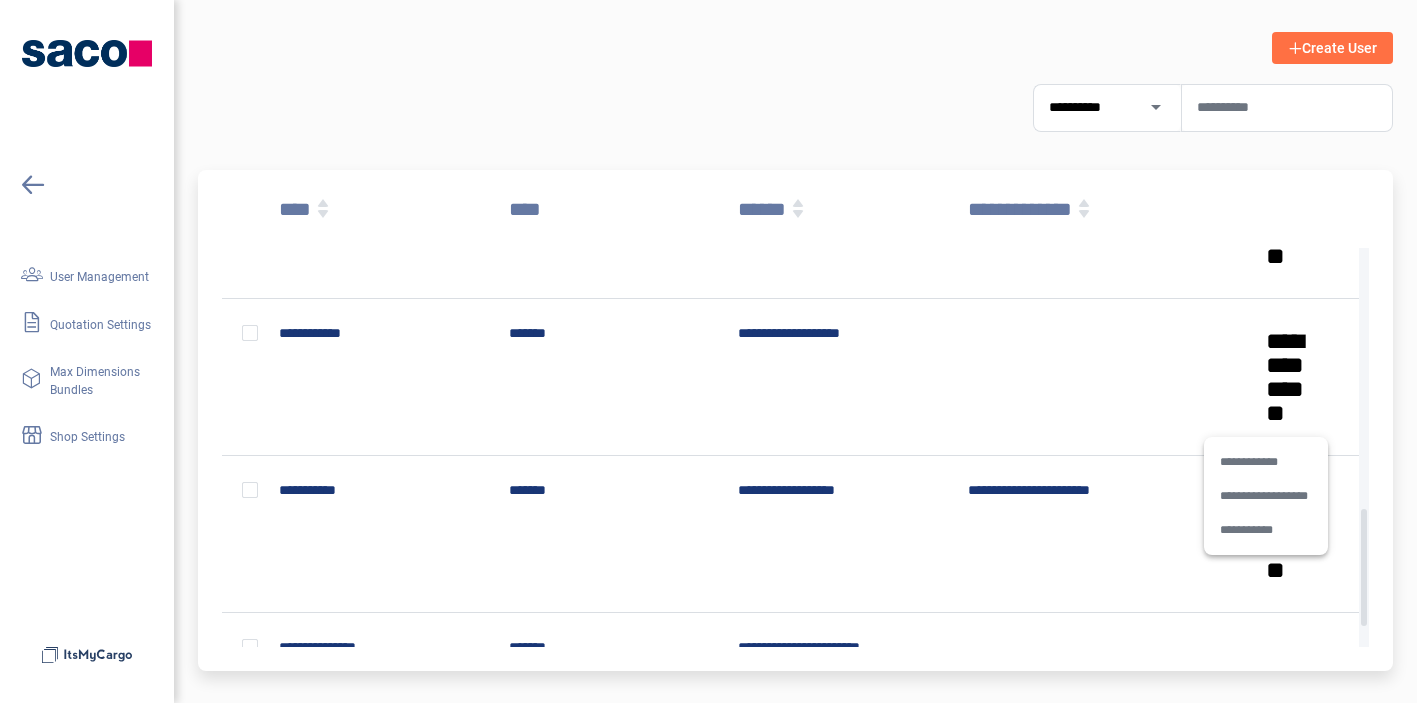 click on "**********" at bounding box center [1265, 462] 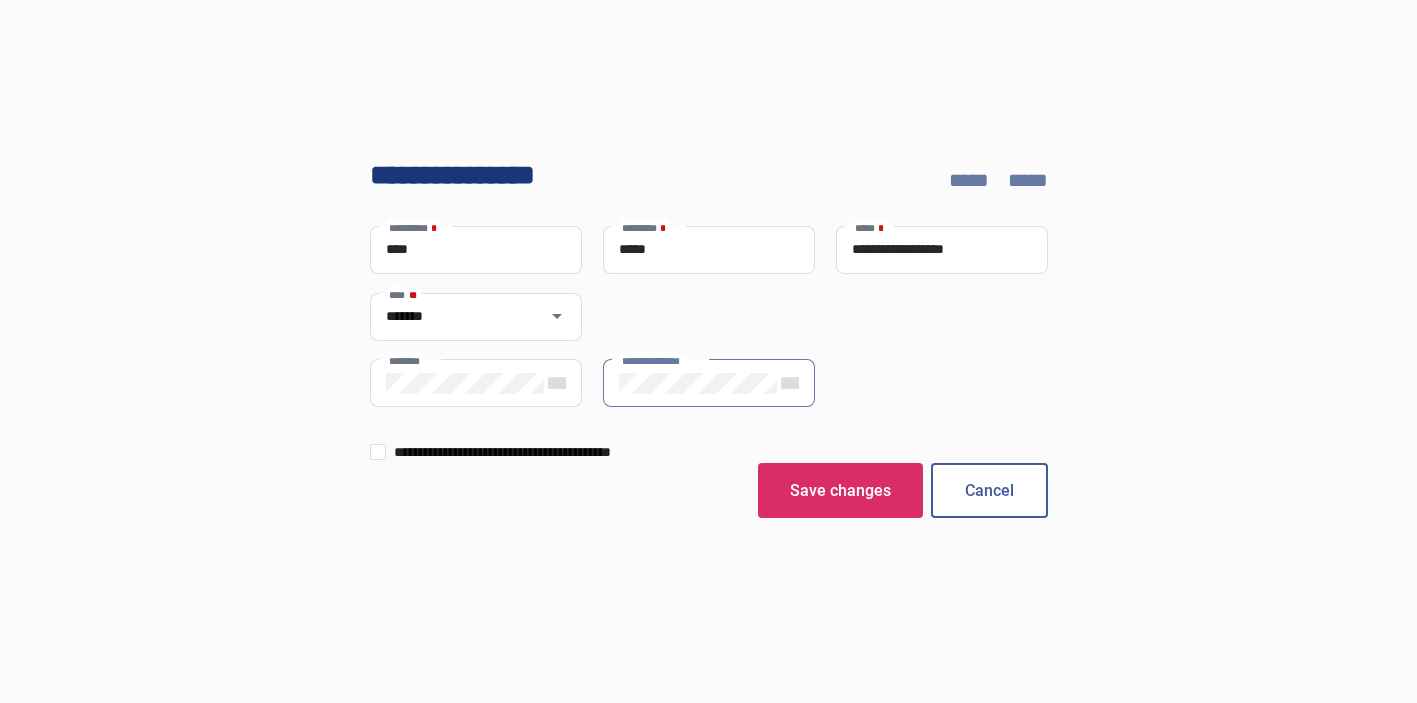 click on "Save changes  Cancel" at bounding box center (708, 490) 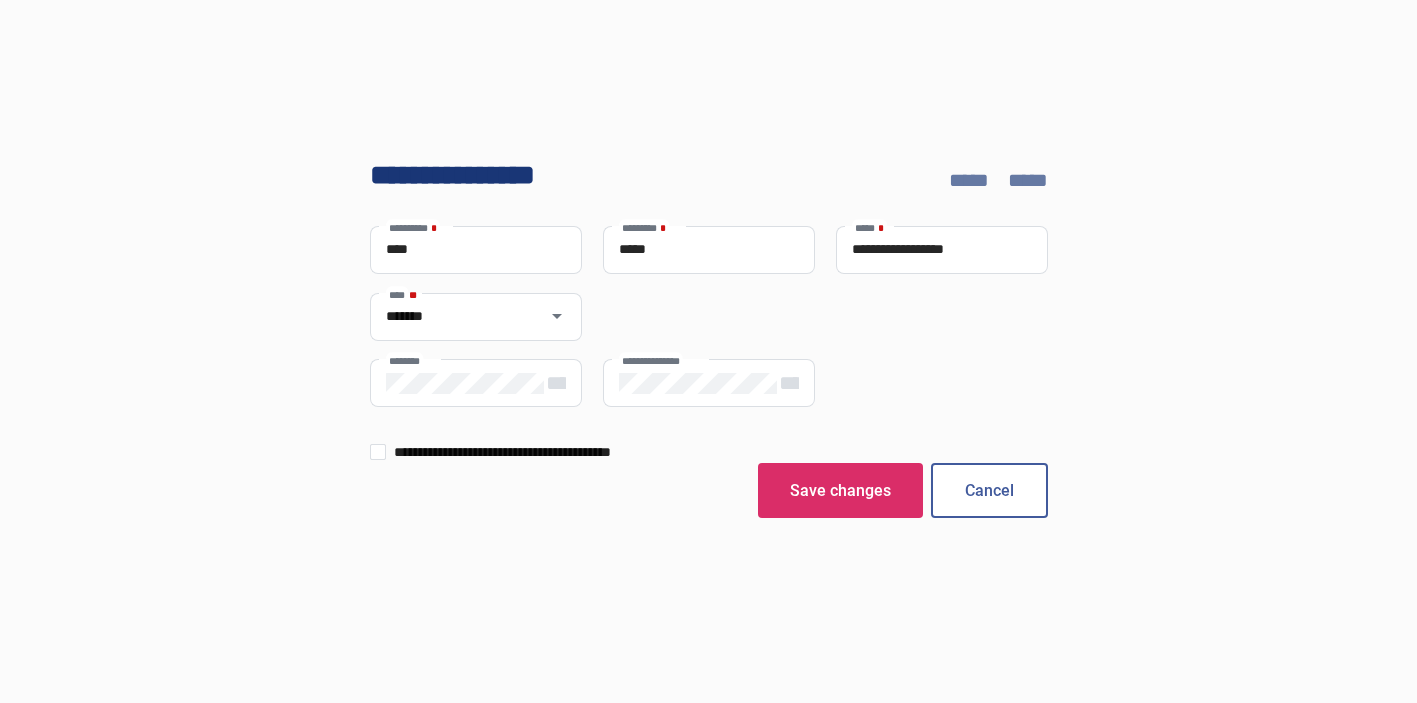 click at bounding box center [378, 452] 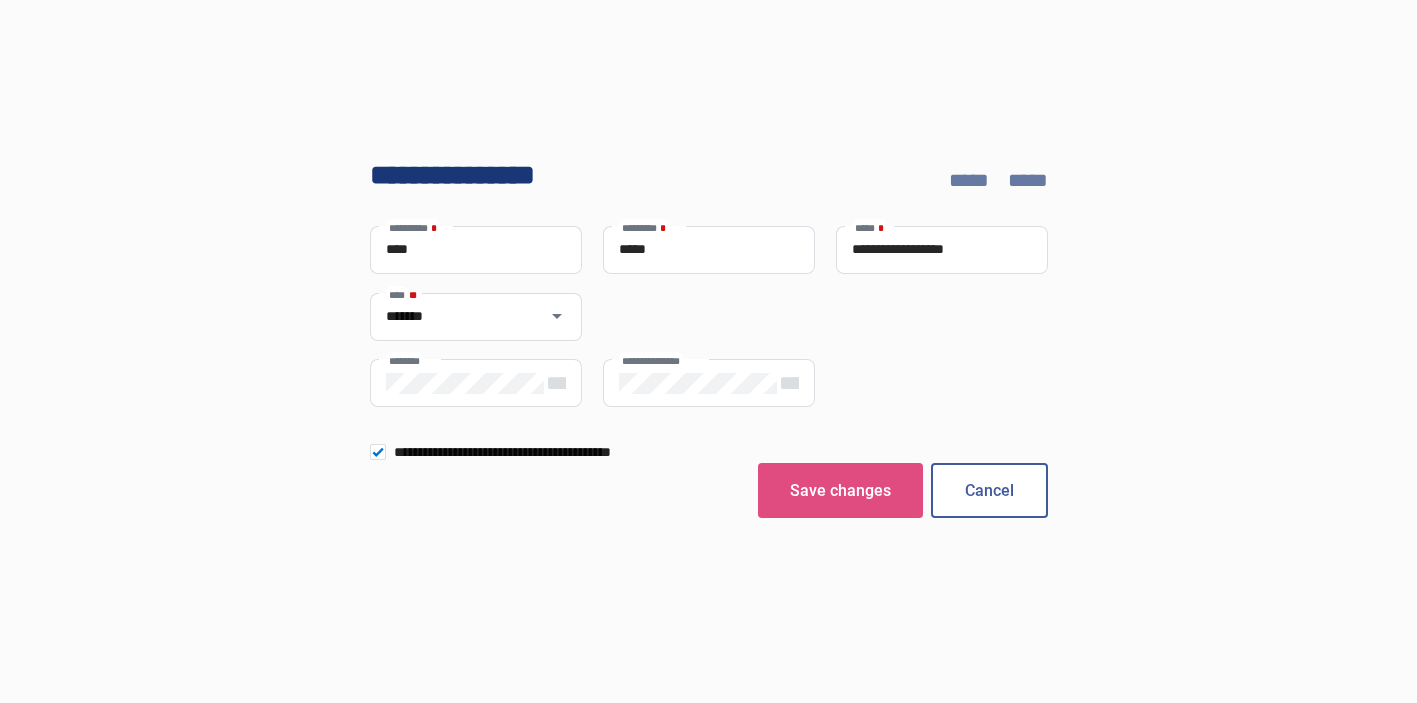click on "Save changes" at bounding box center (840, 490) 